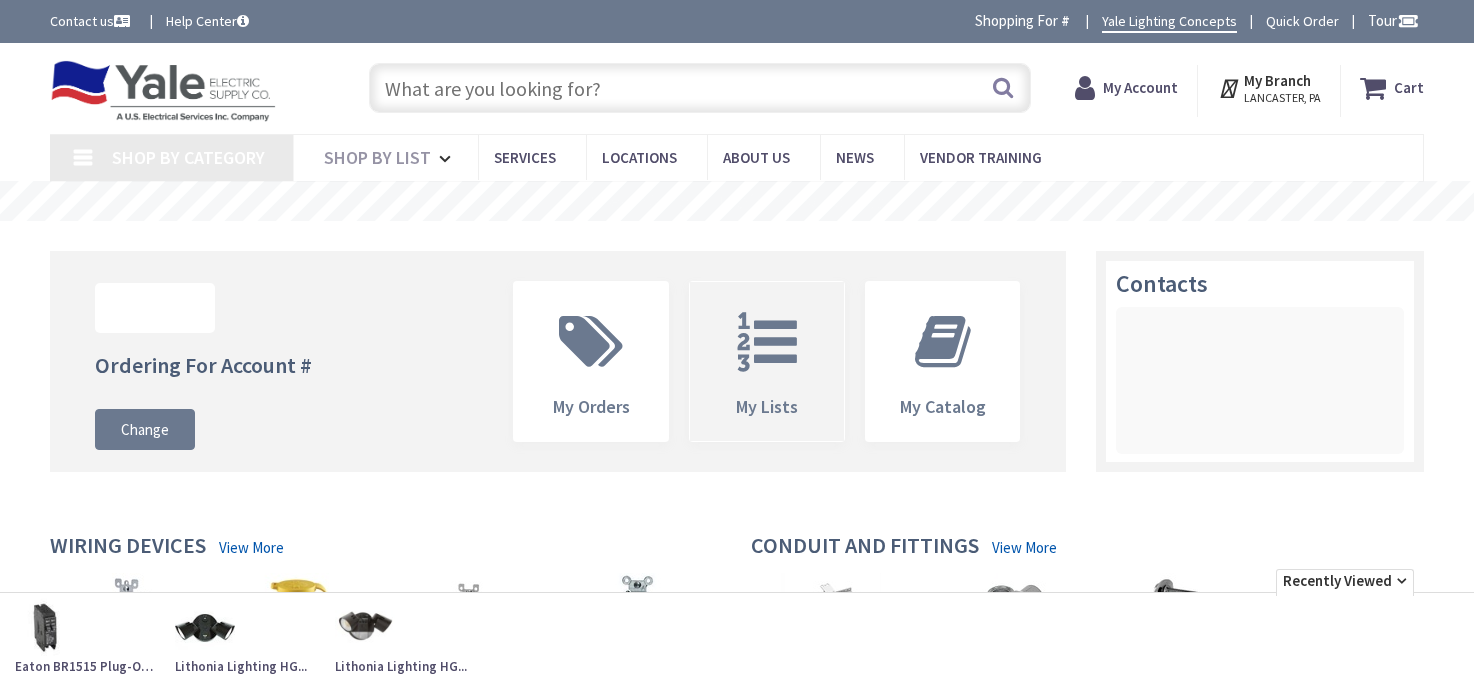 scroll, scrollTop: 0, scrollLeft: 0, axis: both 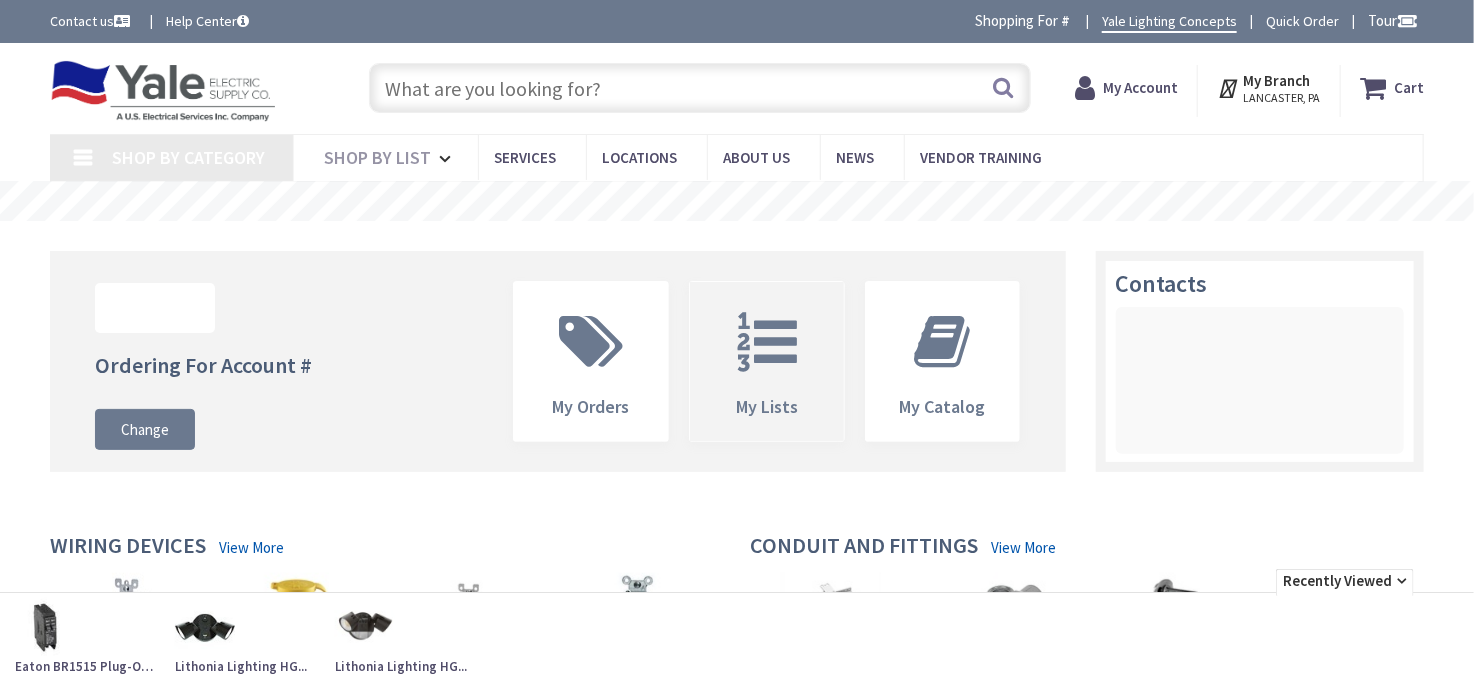 type on "[STREET], [CITY], [STATE] [POSTAL_CODE], [COUNTRY]" 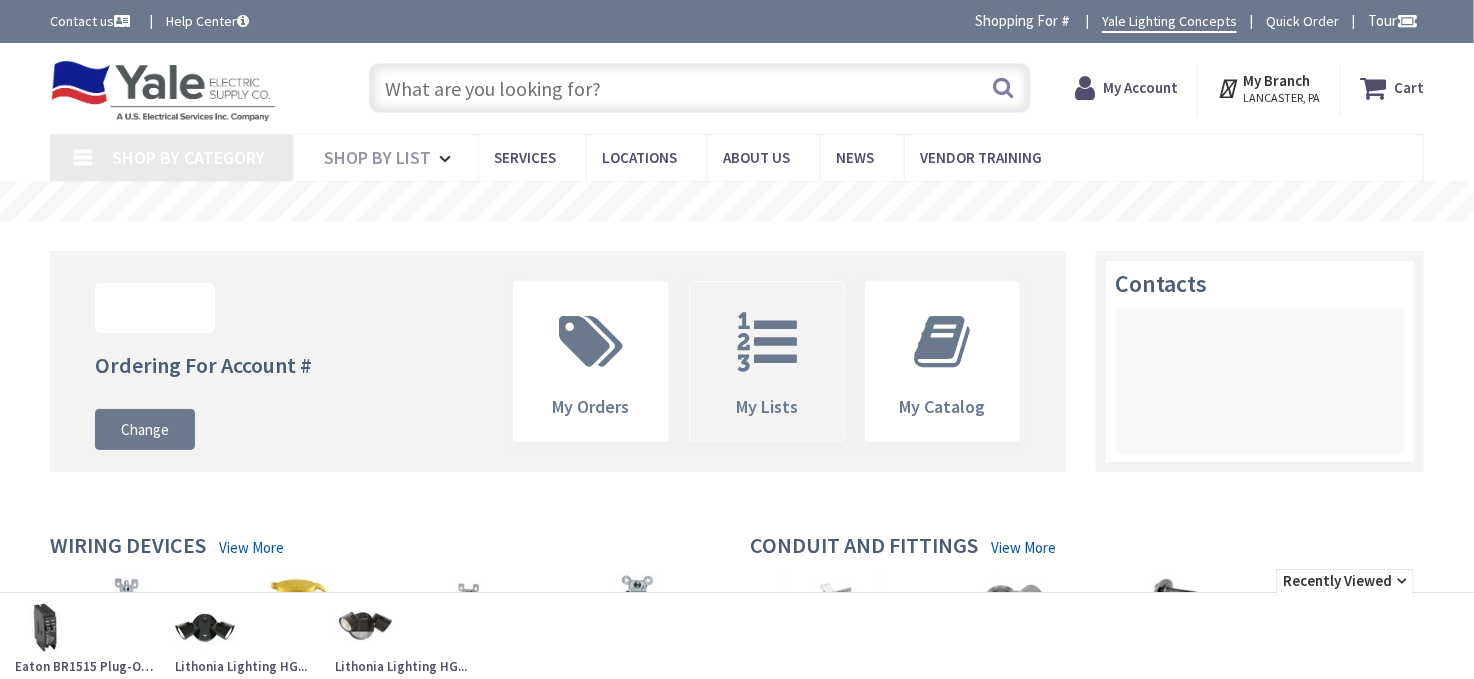 scroll, scrollTop: 0, scrollLeft: 0, axis: both 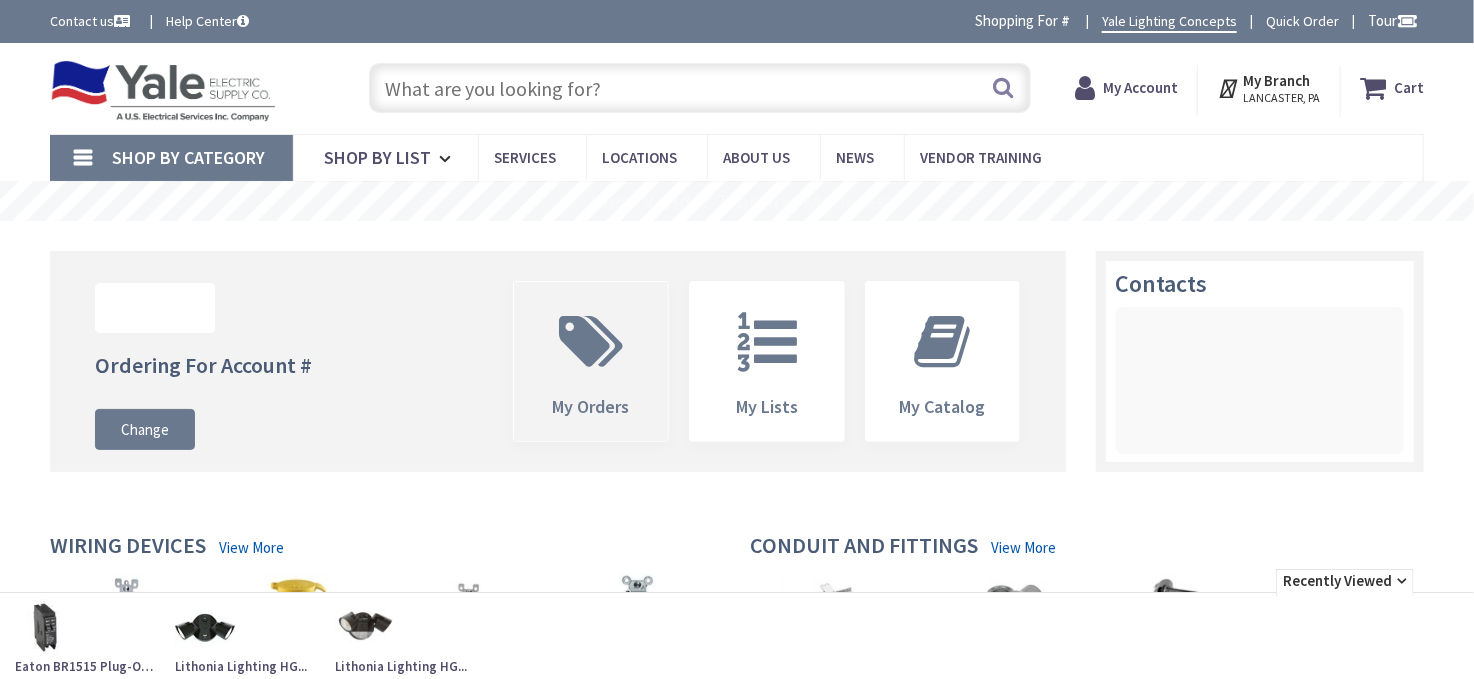 click on "My Orders" at bounding box center [591, 362] 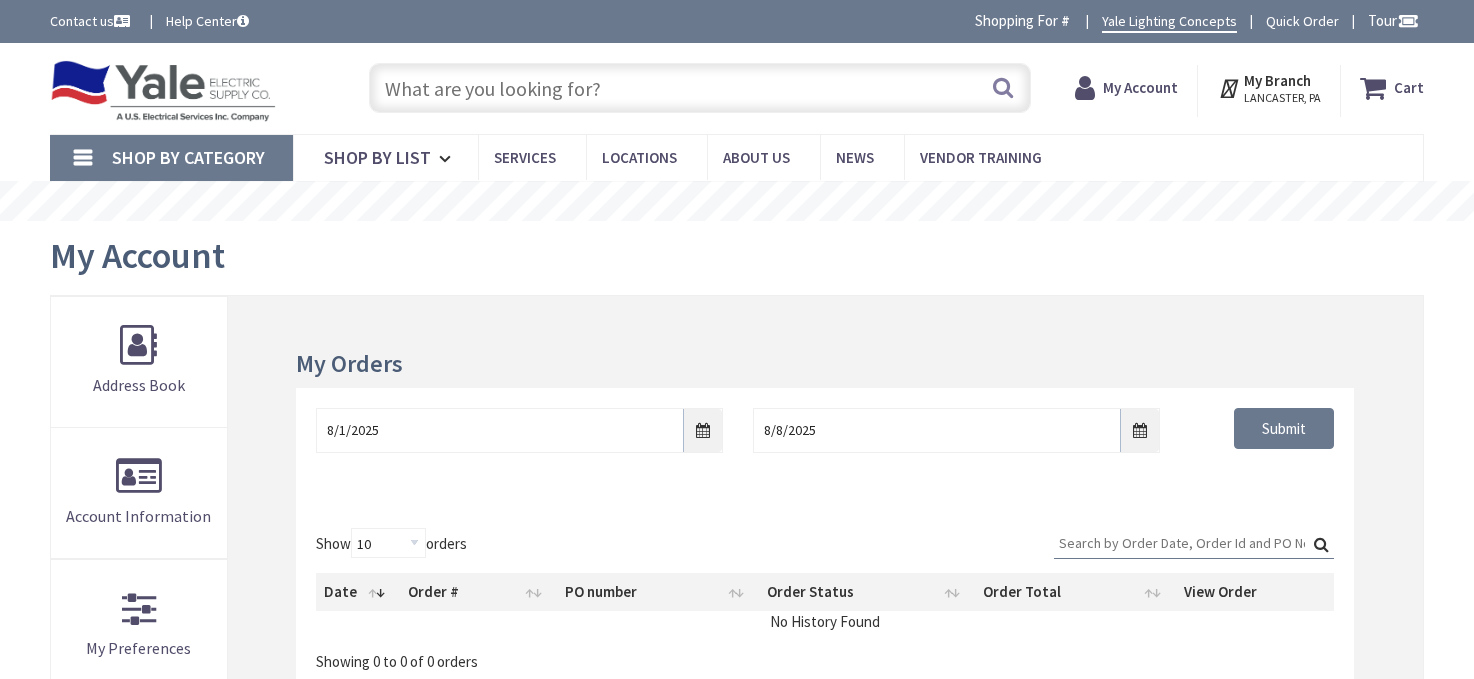 scroll, scrollTop: 0, scrollLeft: 0, axis: both 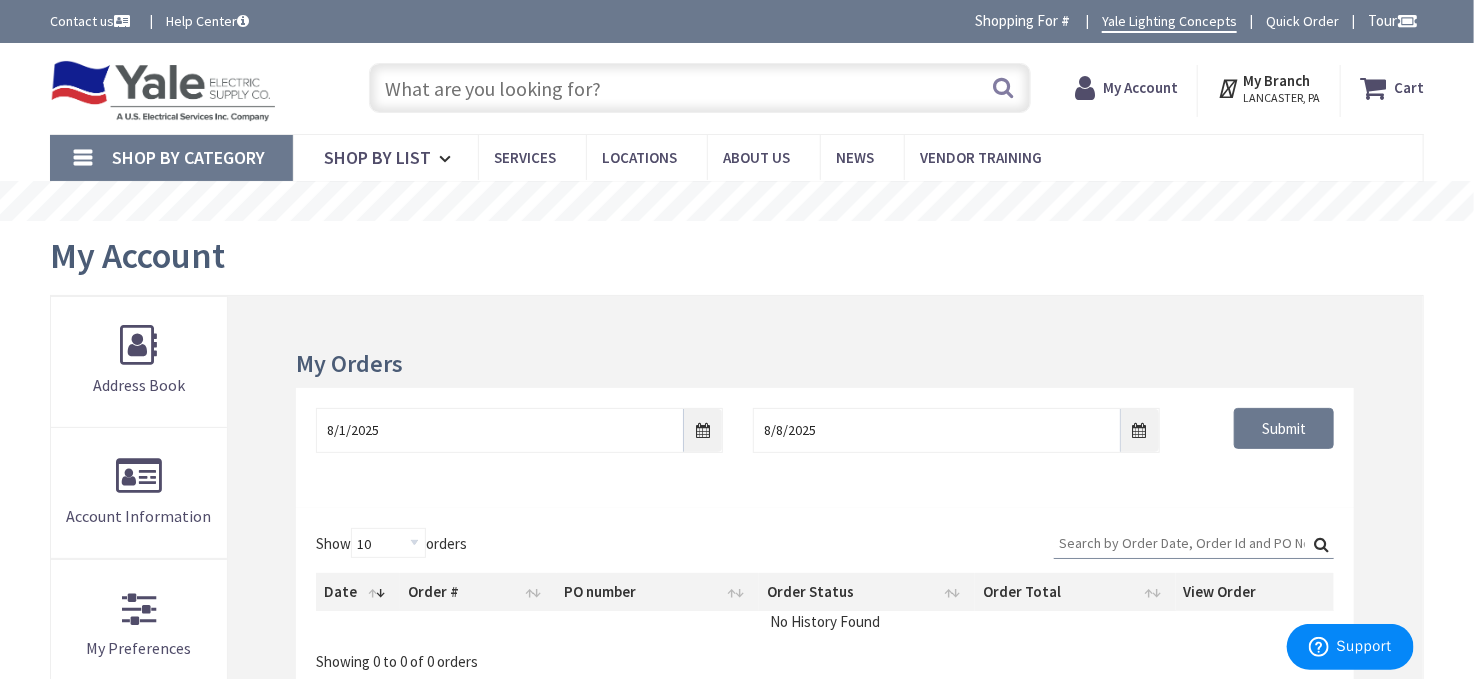 click on "My Account" at bounding box center (1140, 88) 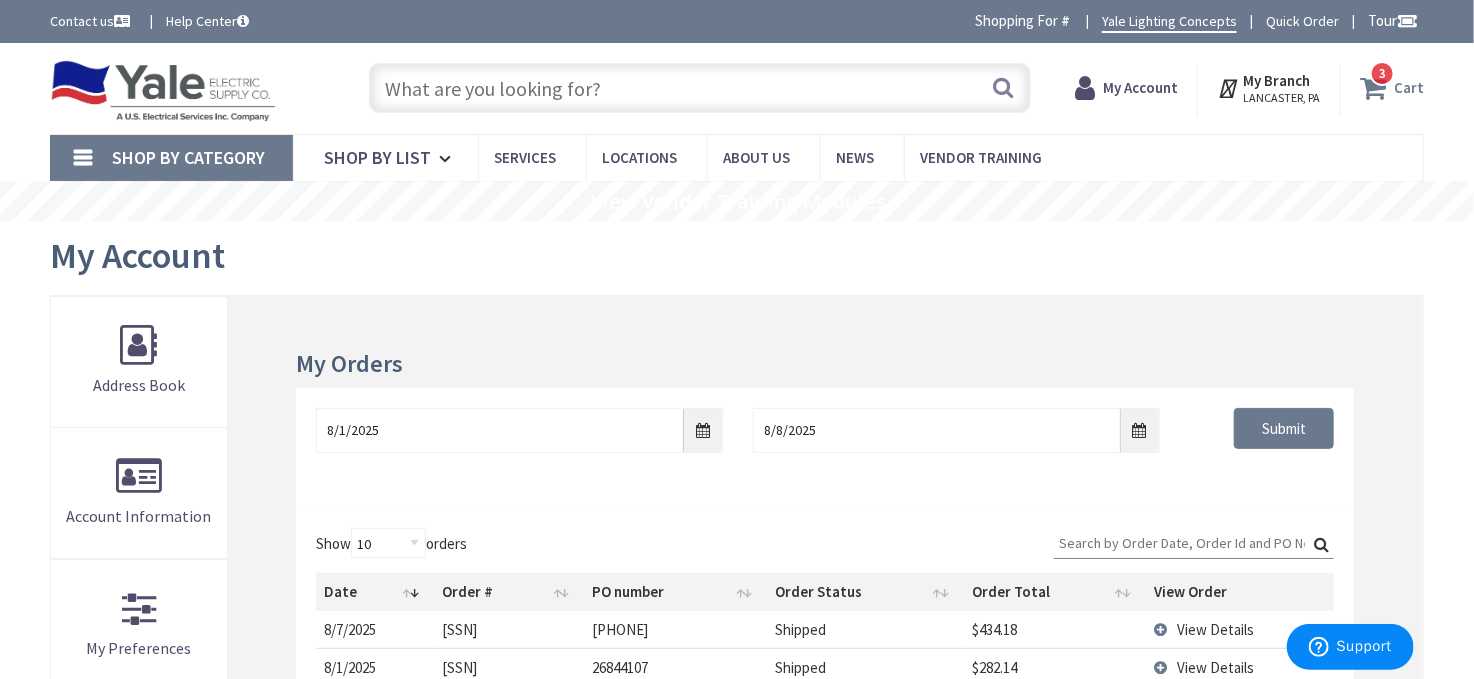 scroll, scrollTop: 0, scrollLeft: 0, axis: both 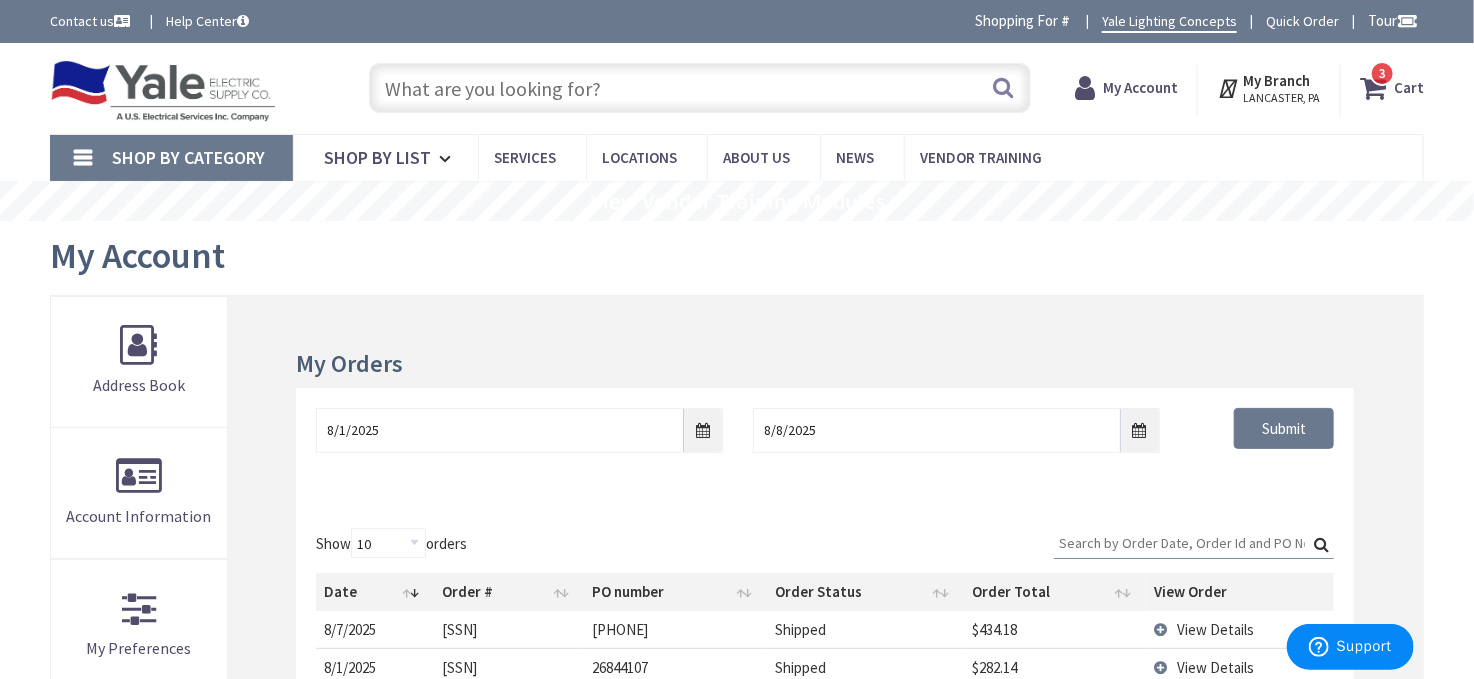 click at bounding box center [1377, 88] 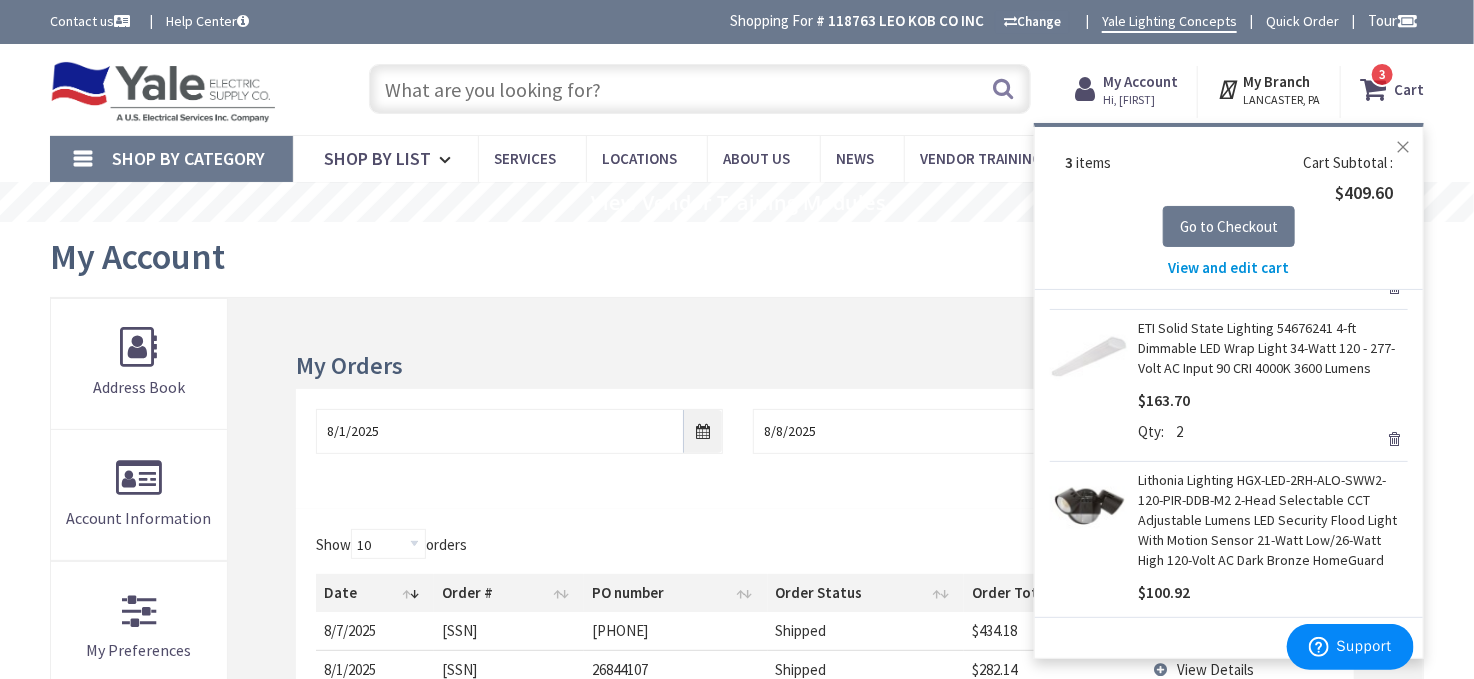 scroll, scrollTop: 0, scrollLeft: 0, axis: both 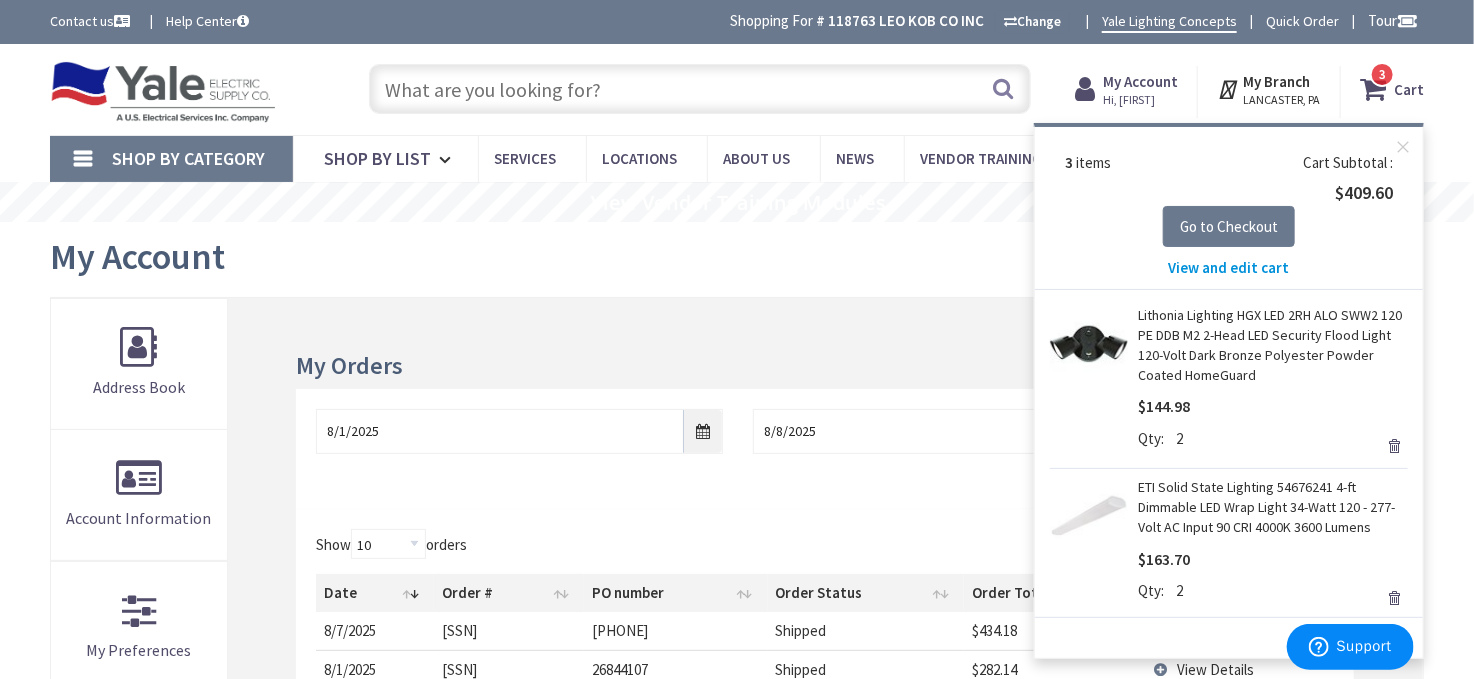 click on "View and edit cart" at bounding box center [1229, 267] 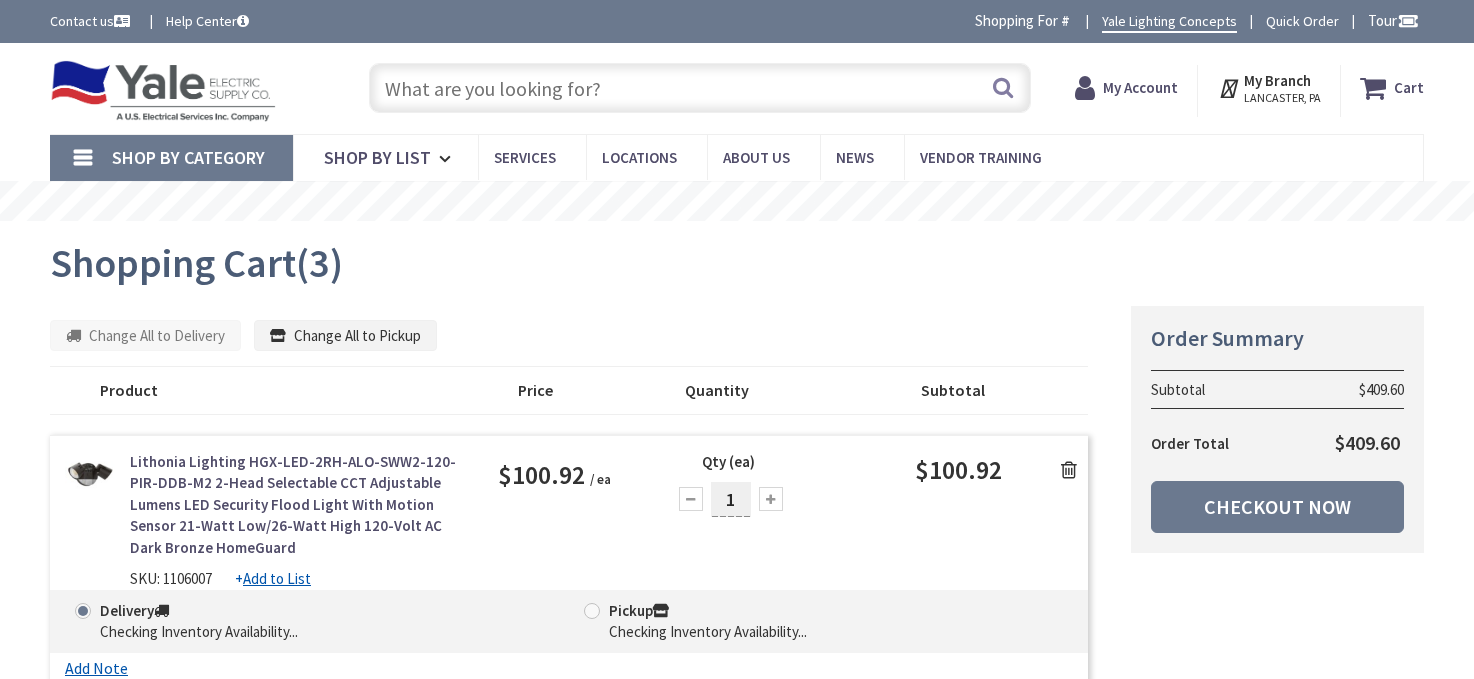 scroll, scrollTop: 83, scrollLeft: 0, axis: vertical 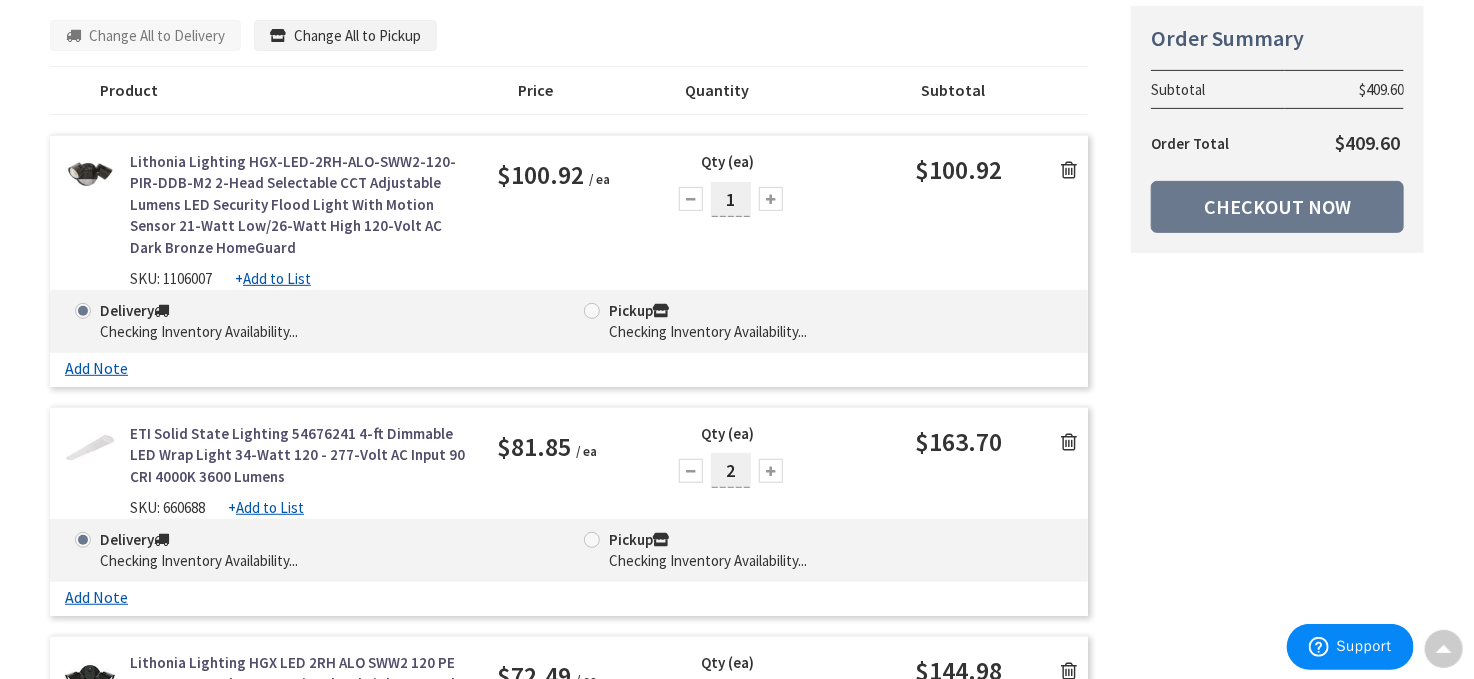 click at bounding box center [1069, 170] 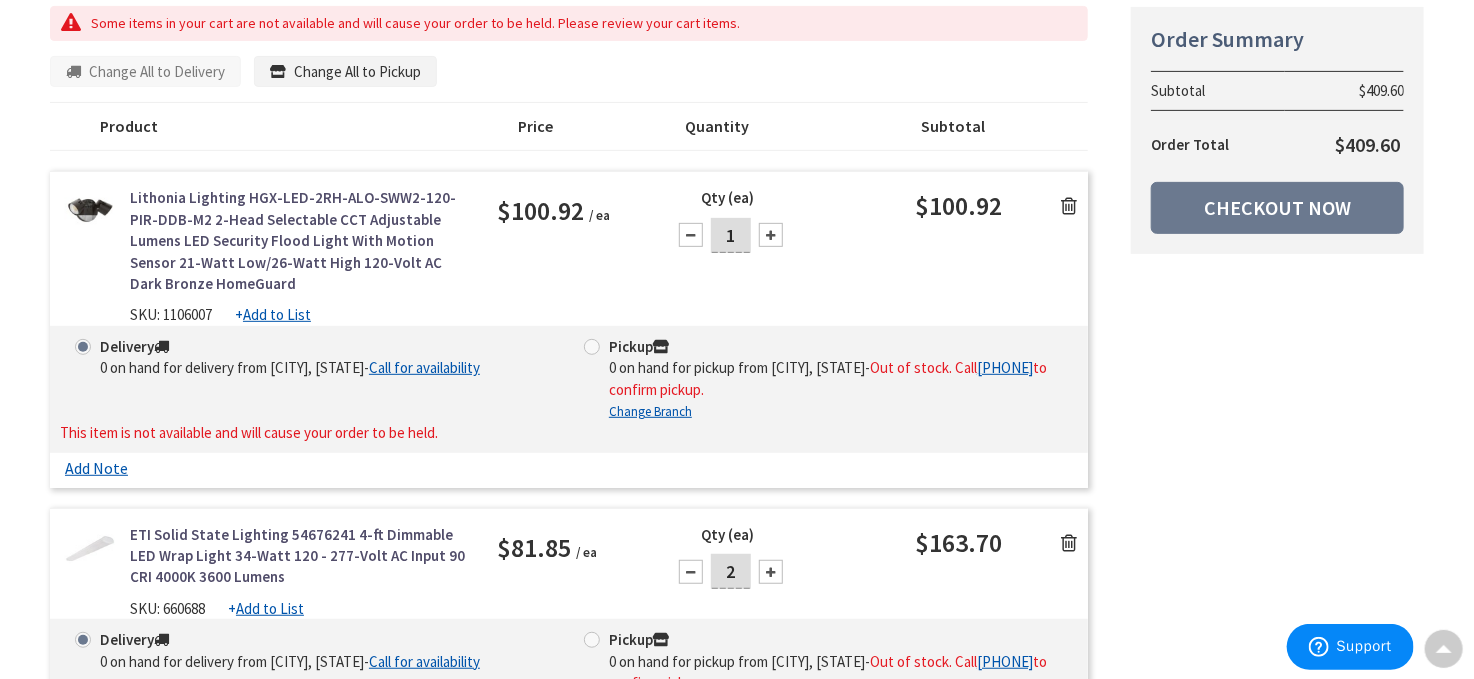 scroll, scrollTop: 301, scrollLeft: 0, axis: vertical 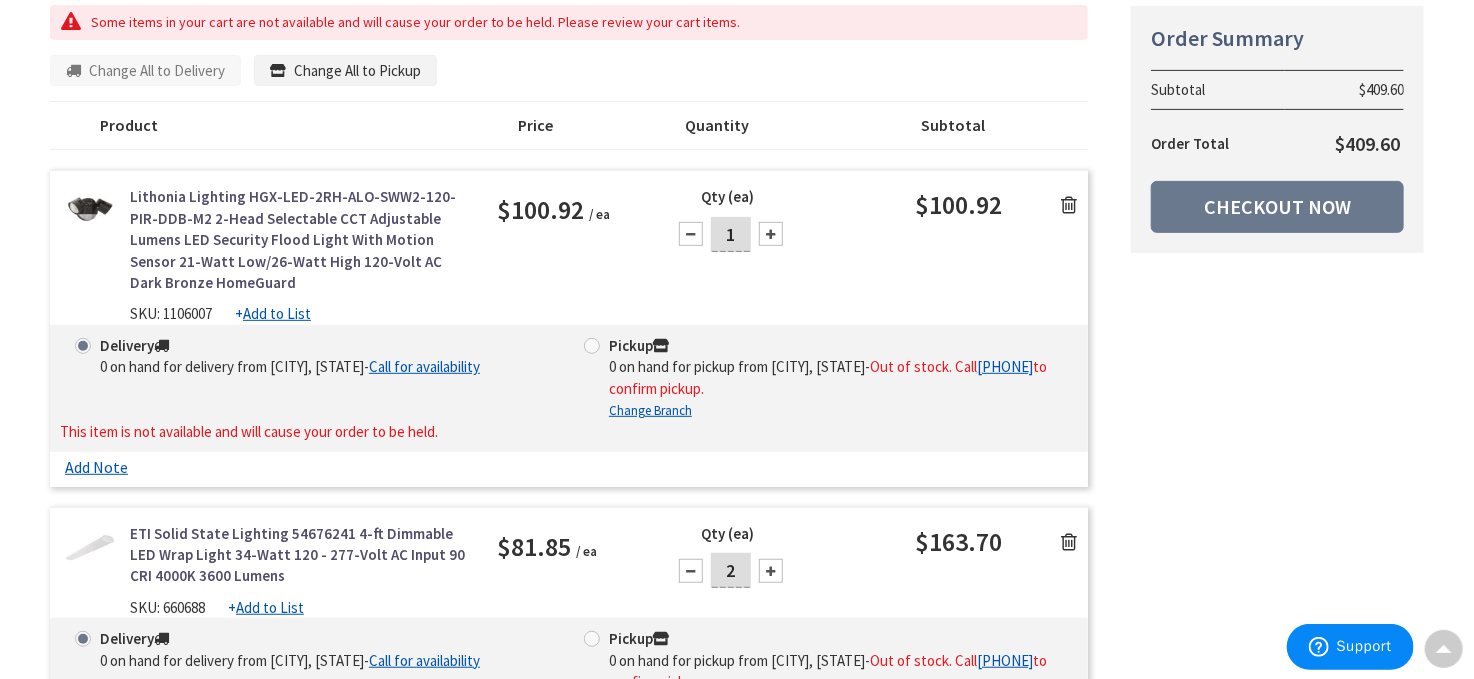 click at bounding box center (1069, 205) 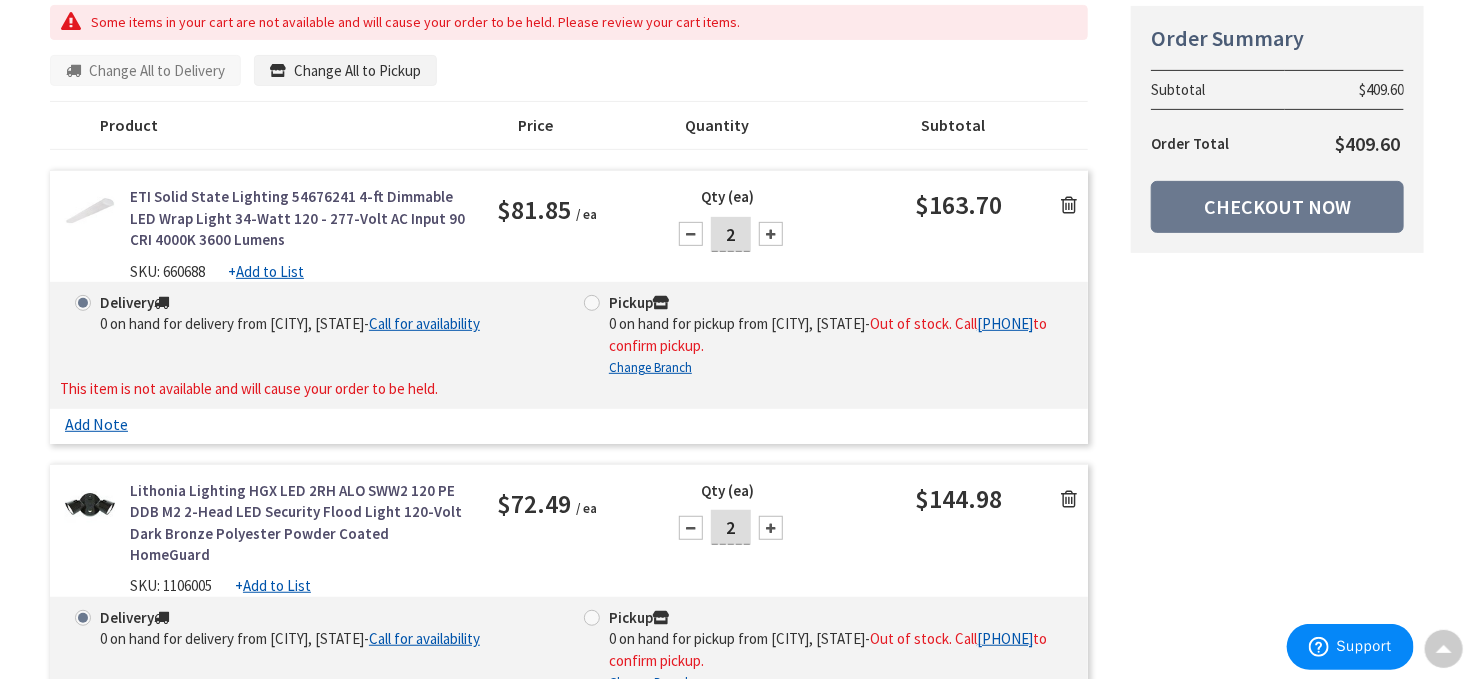 click at bounding box center (1069, 205) 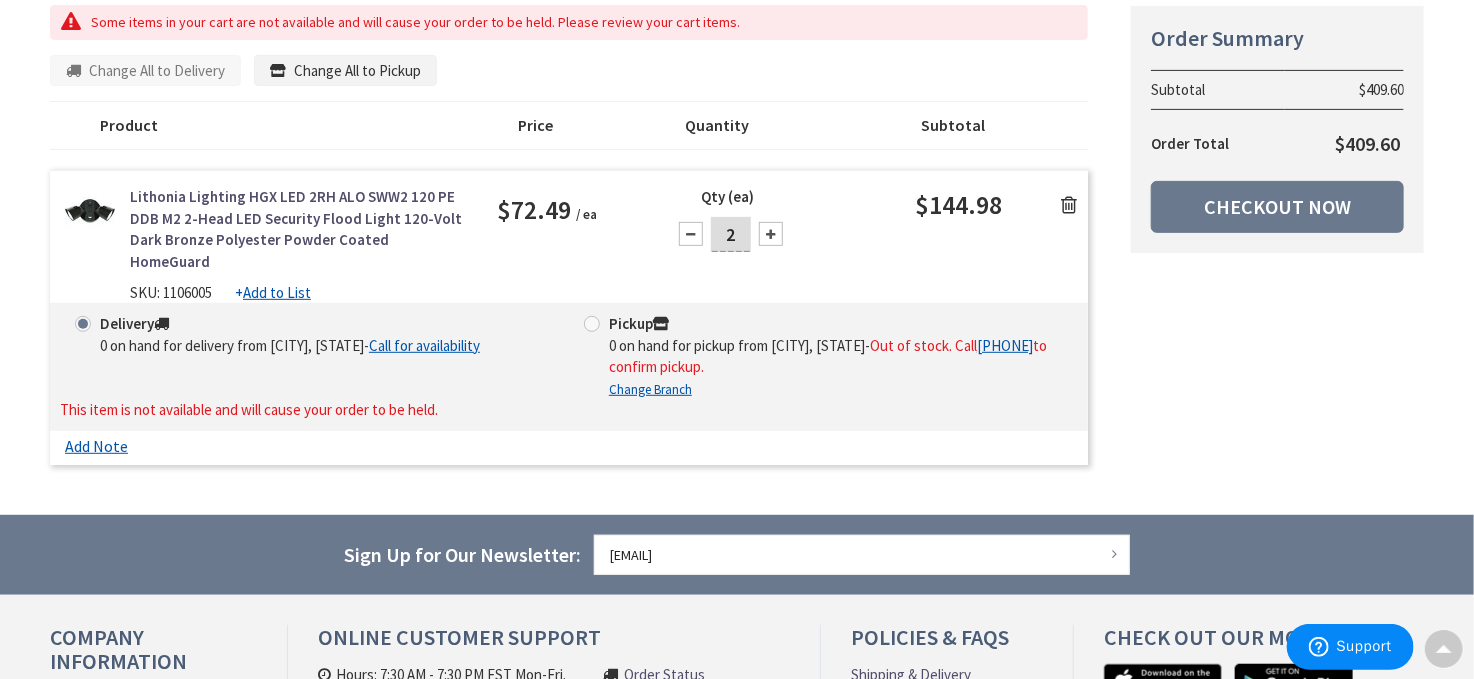 click at bounding box center (1069, 205) 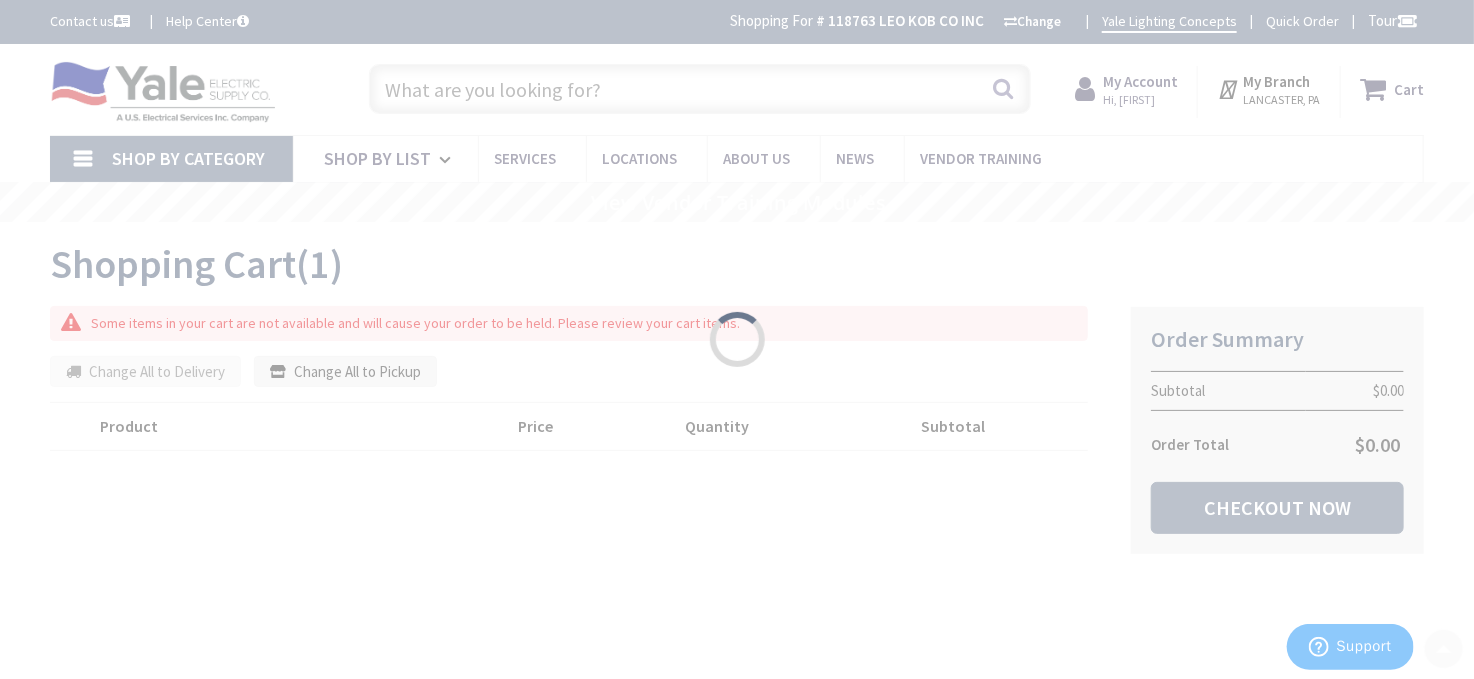 scroll, scrollTop: 0, scrollLeft: 0, axis: both 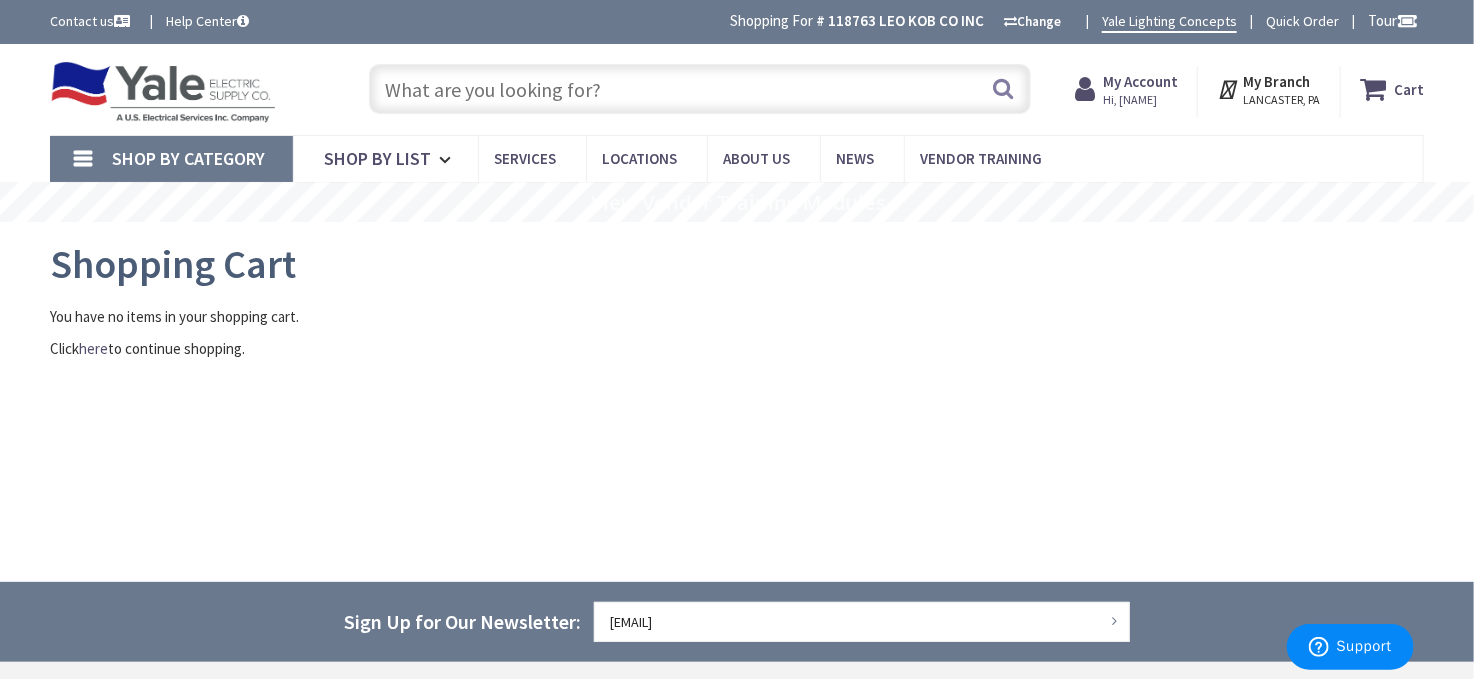 click at bounding box center [700, 89] 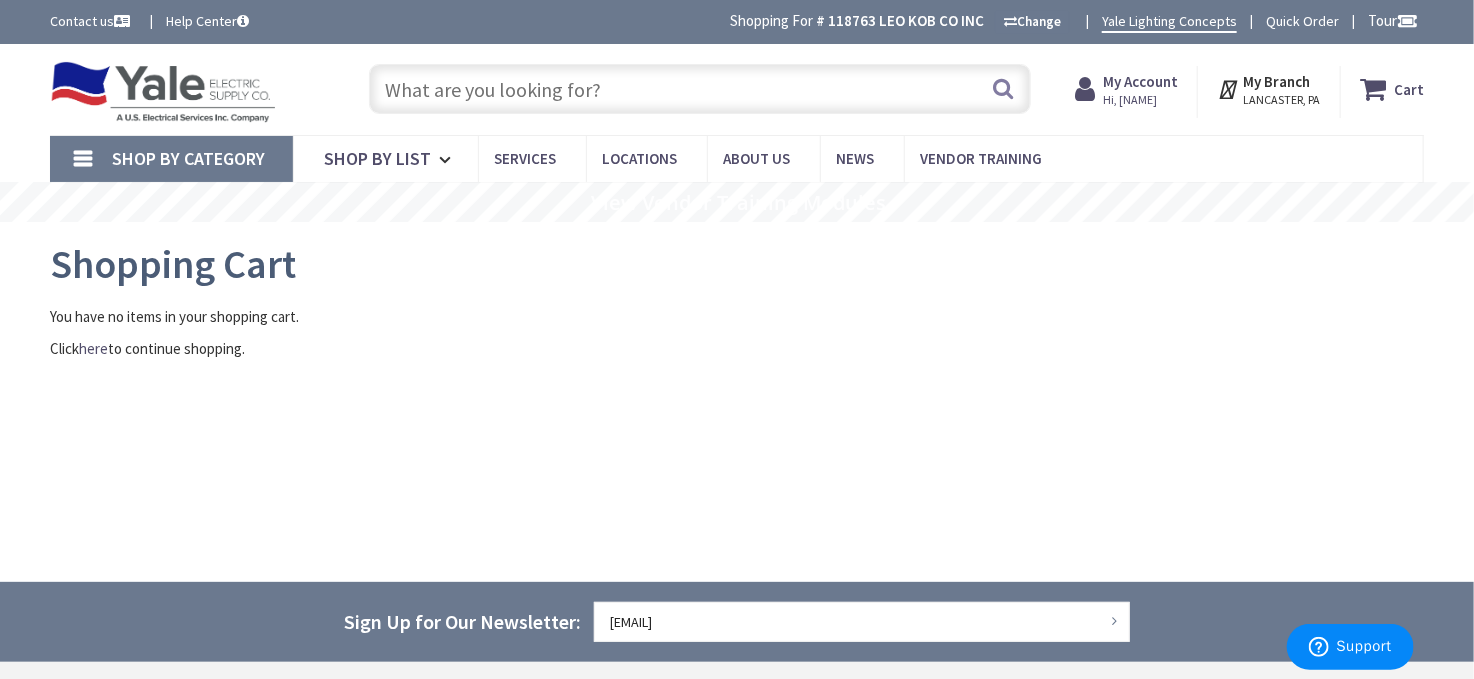 paste on "HALO LT4069FS1EWHR 4" LED Retrofit Module" 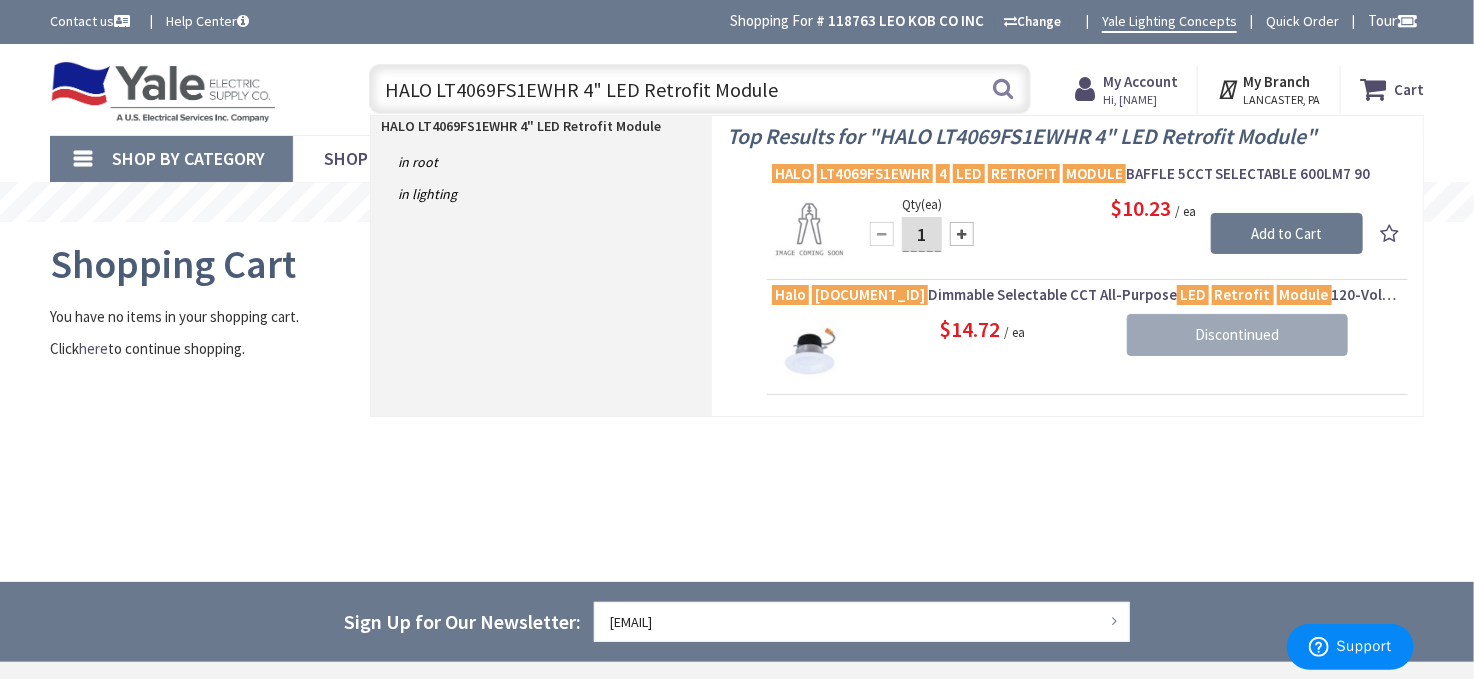 type on "HALO LT4069FS1EWHR 4" LED Retrofit Module" 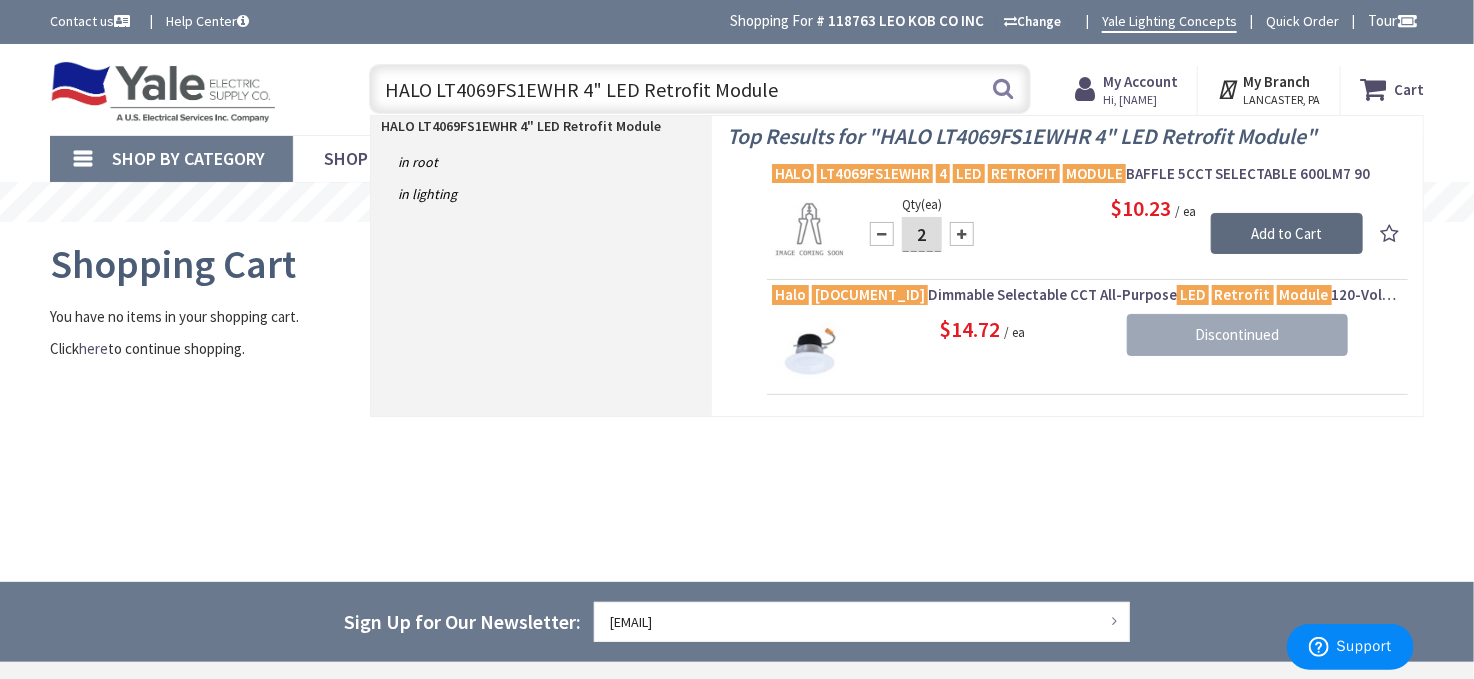 click on "Add to Cart" at bounding box center [1287, 234] 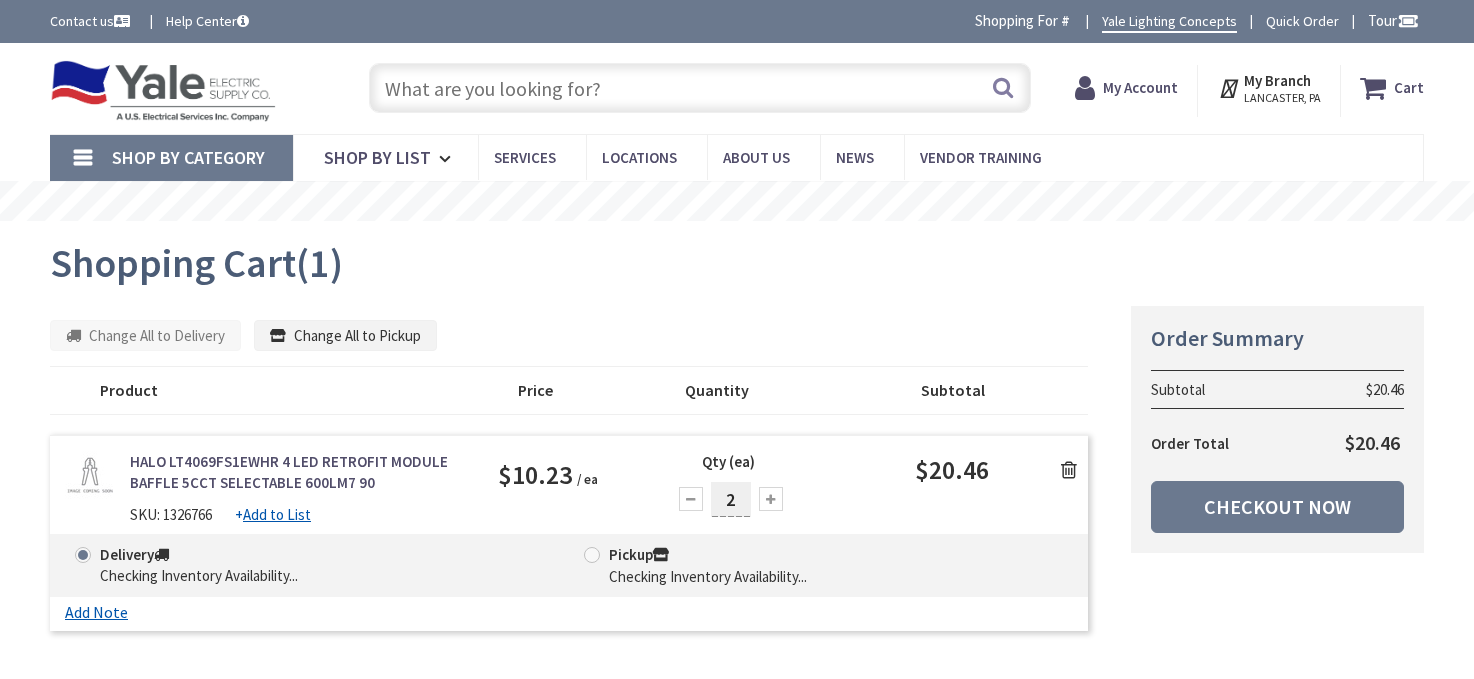 scroll, scrollTop: 0, scrollLeft: 0, axis: both 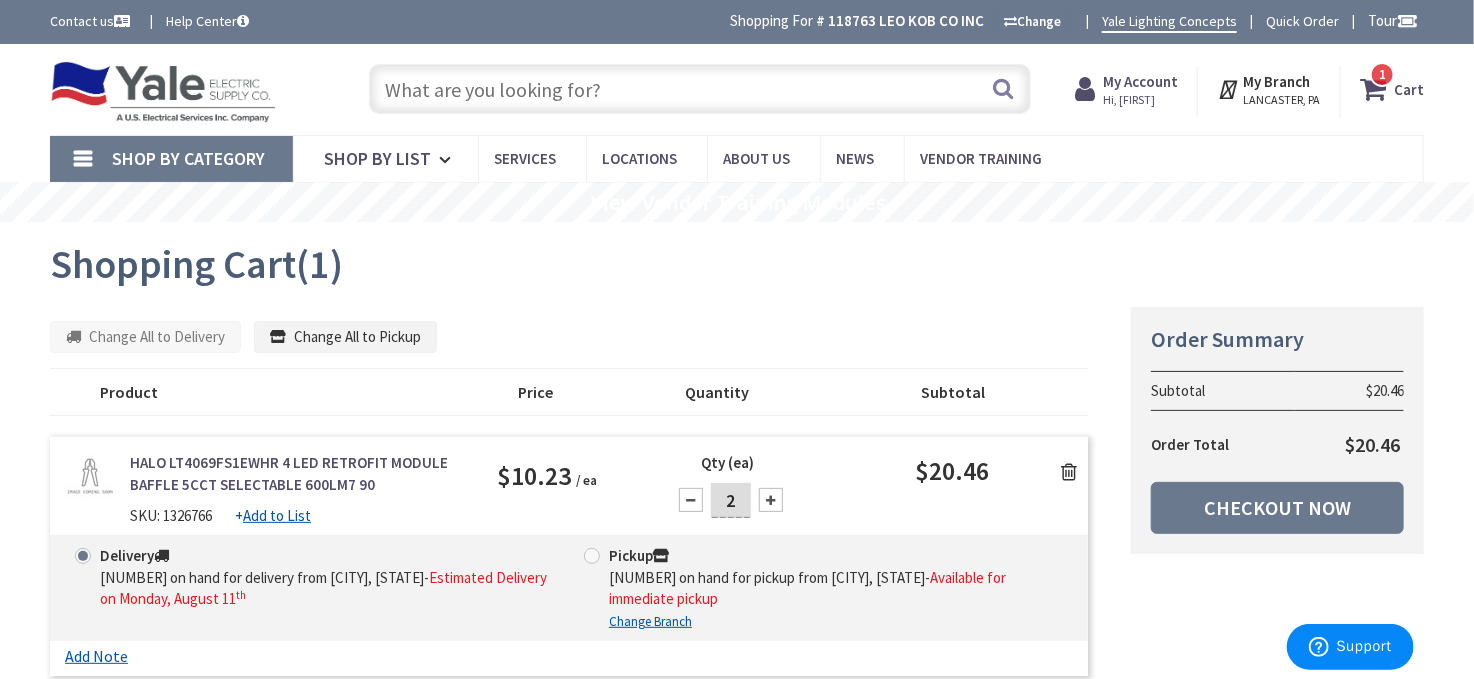 click at bounding box center (700, 89) 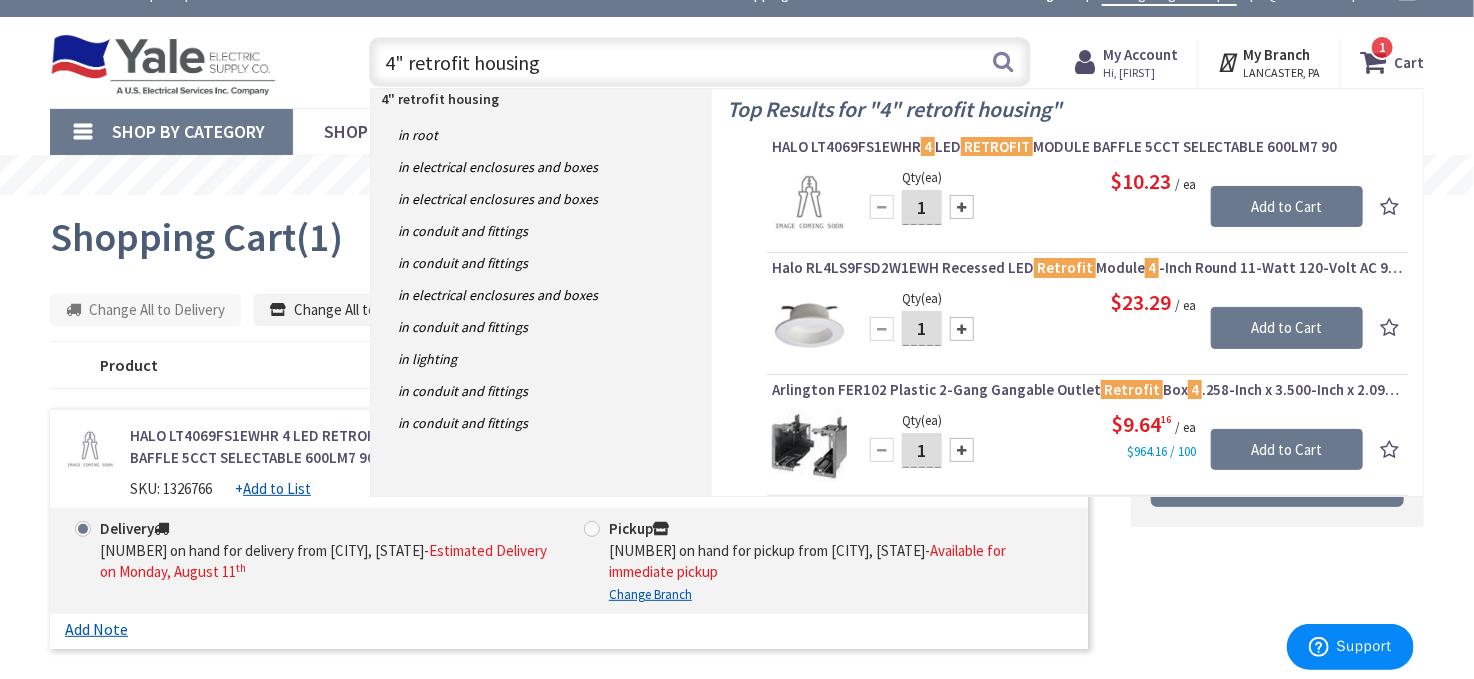 scroll, scrollTop: 0, scrollLeft: 0, axis: both 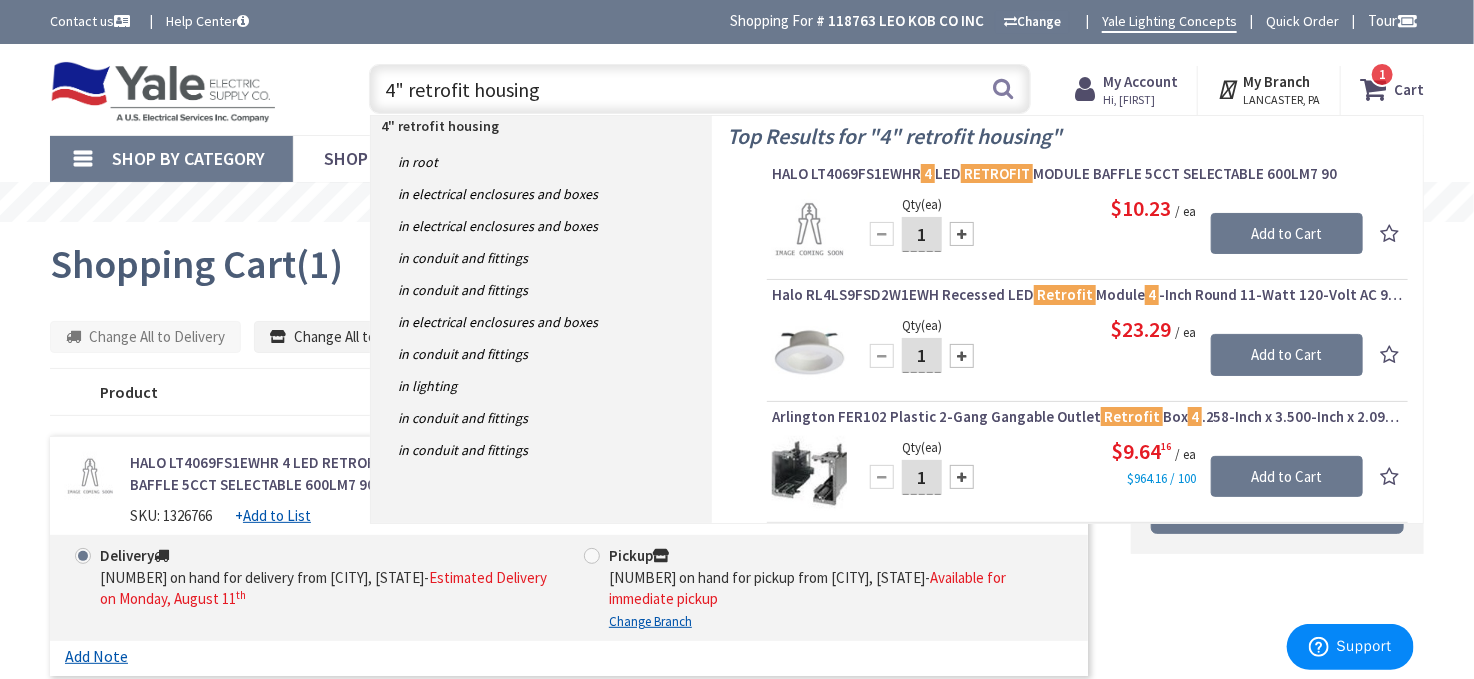 type on "4" retrofit housing" 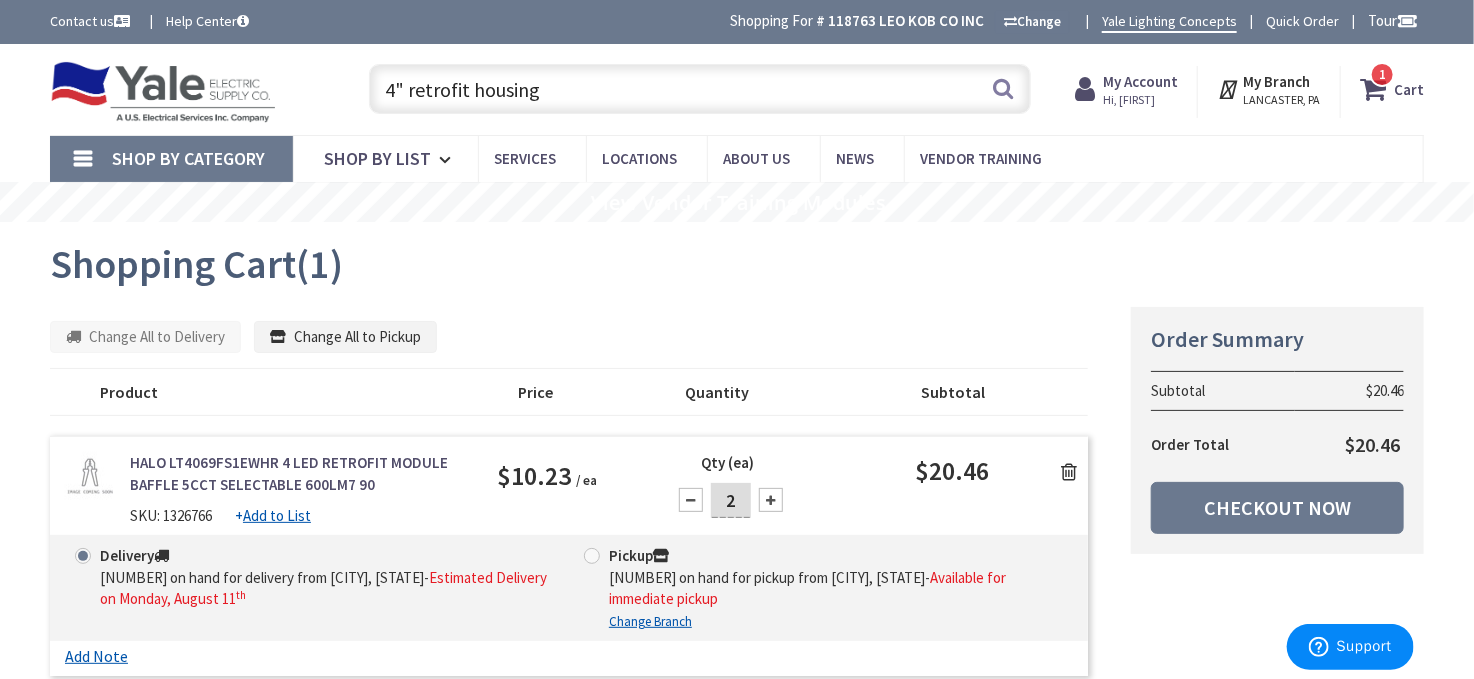 click on "HALO LT4069FS1EWHR 4 LED RETROFIT MODULE BAFFLE 5CCT SELECTABLE 600LM7 90" at bounding box center (299, 473) 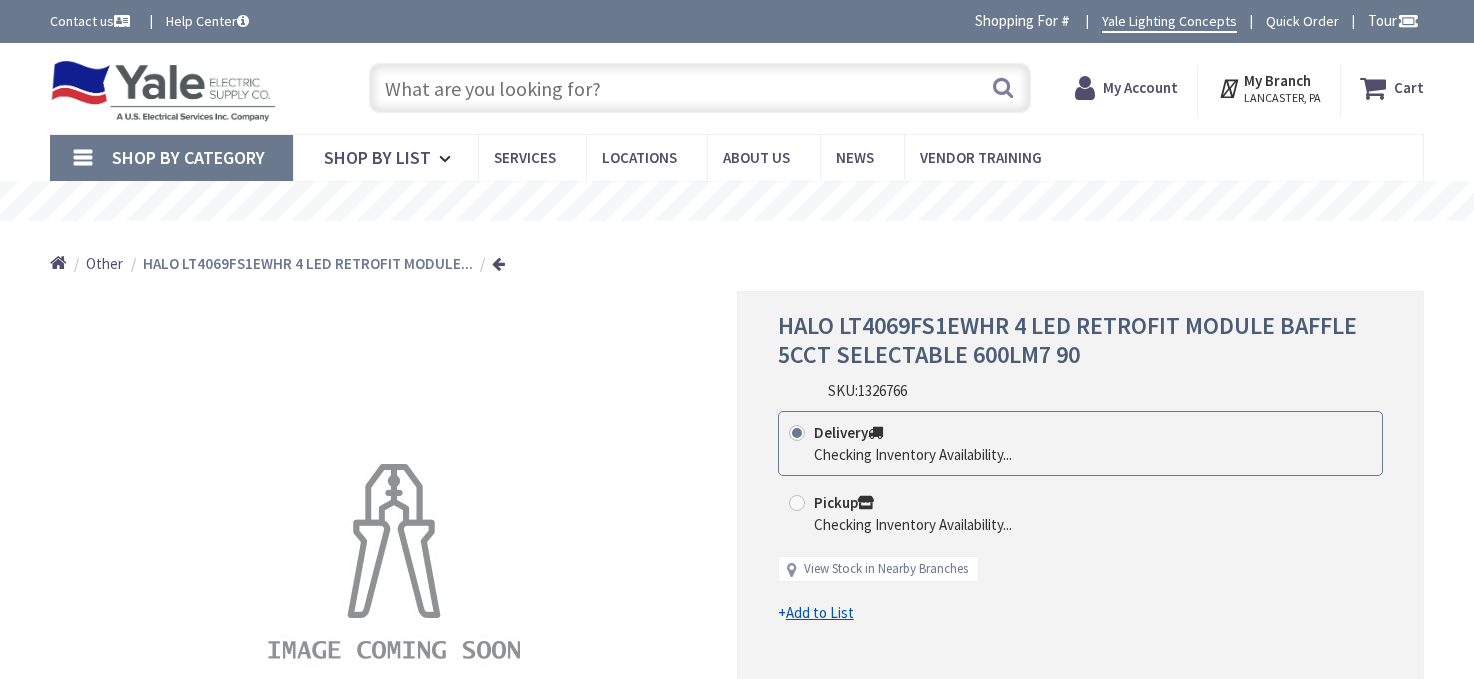 scroll, scrollTop: 0, scrollLeft: 0, axis: both 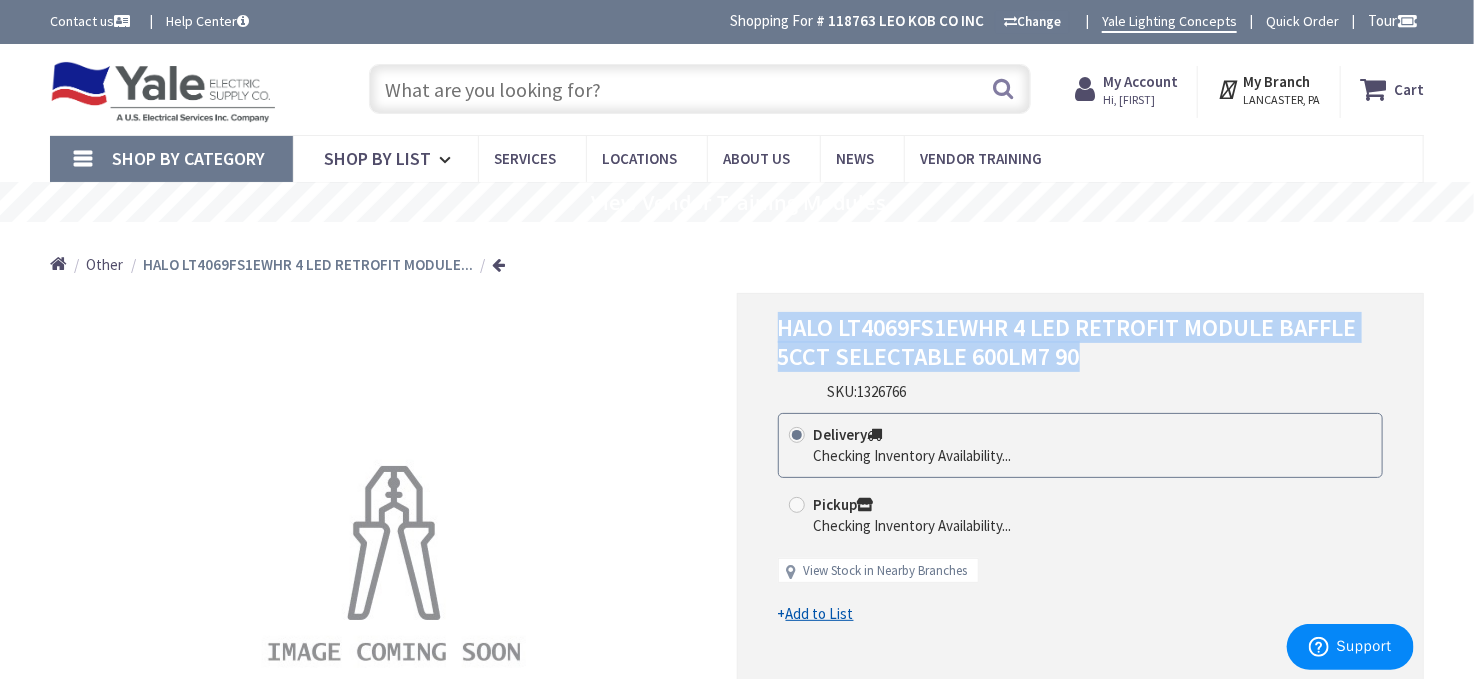 drag, startPoint x: 771, startPoint y: 325, endPoint x: 1108, endPoint y: 357, distance: 338.51587 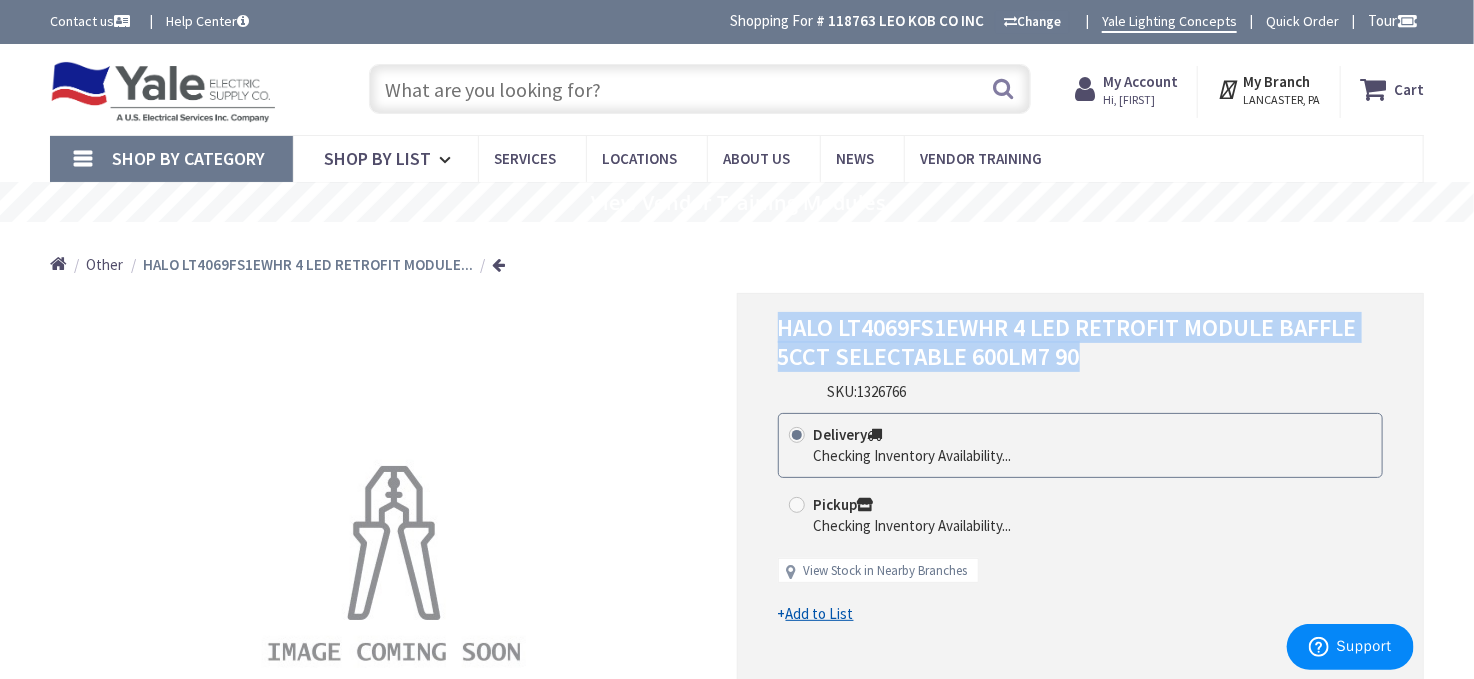 copy on "HALO LT4069FS1EWHR 4 LED RETROFIT MODULE BAFFLE 5CCT SELECTABLE 600LM7 90" 